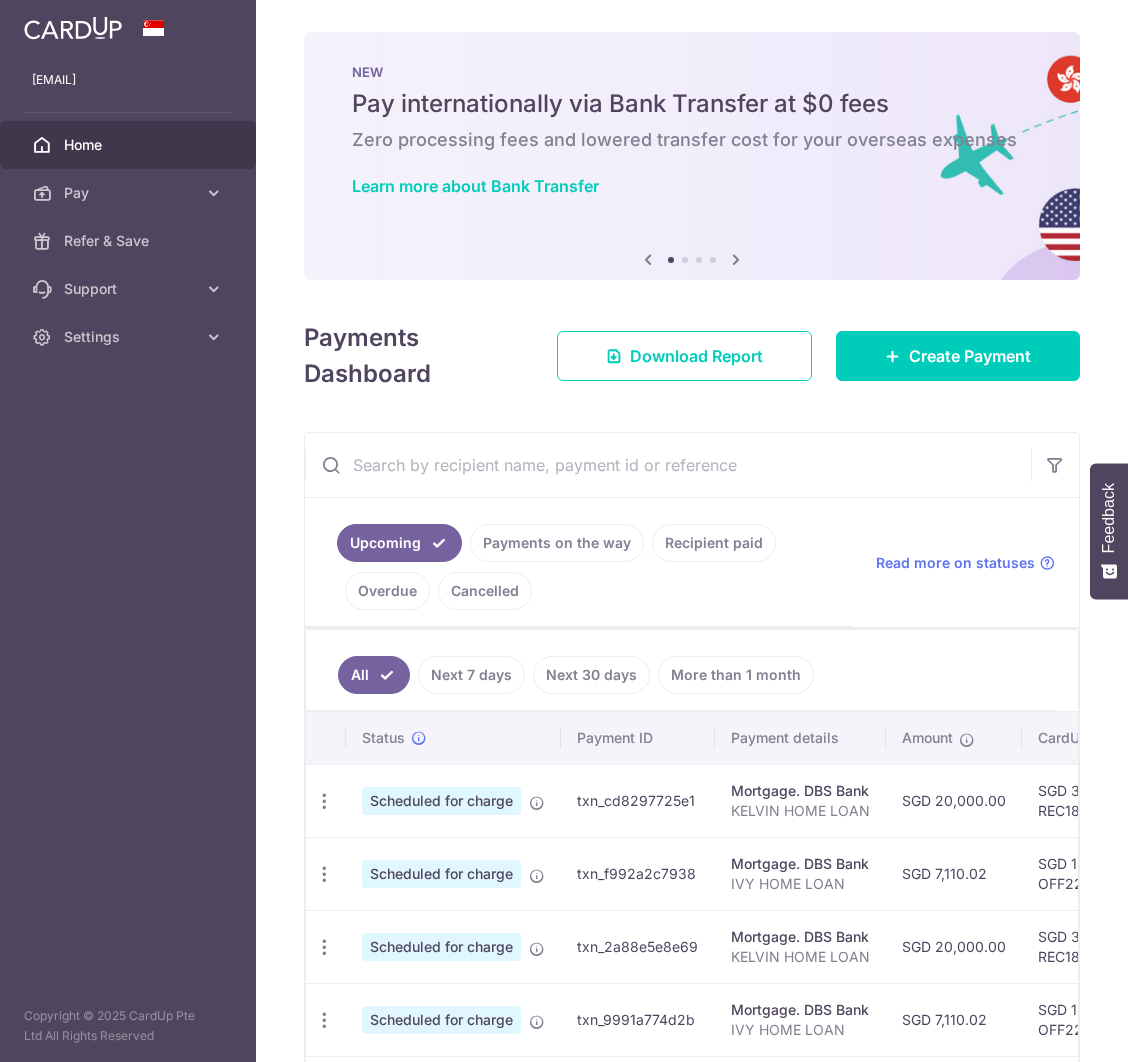 scroll, scrollTop: 0, scrollLeft: 0, axis: both 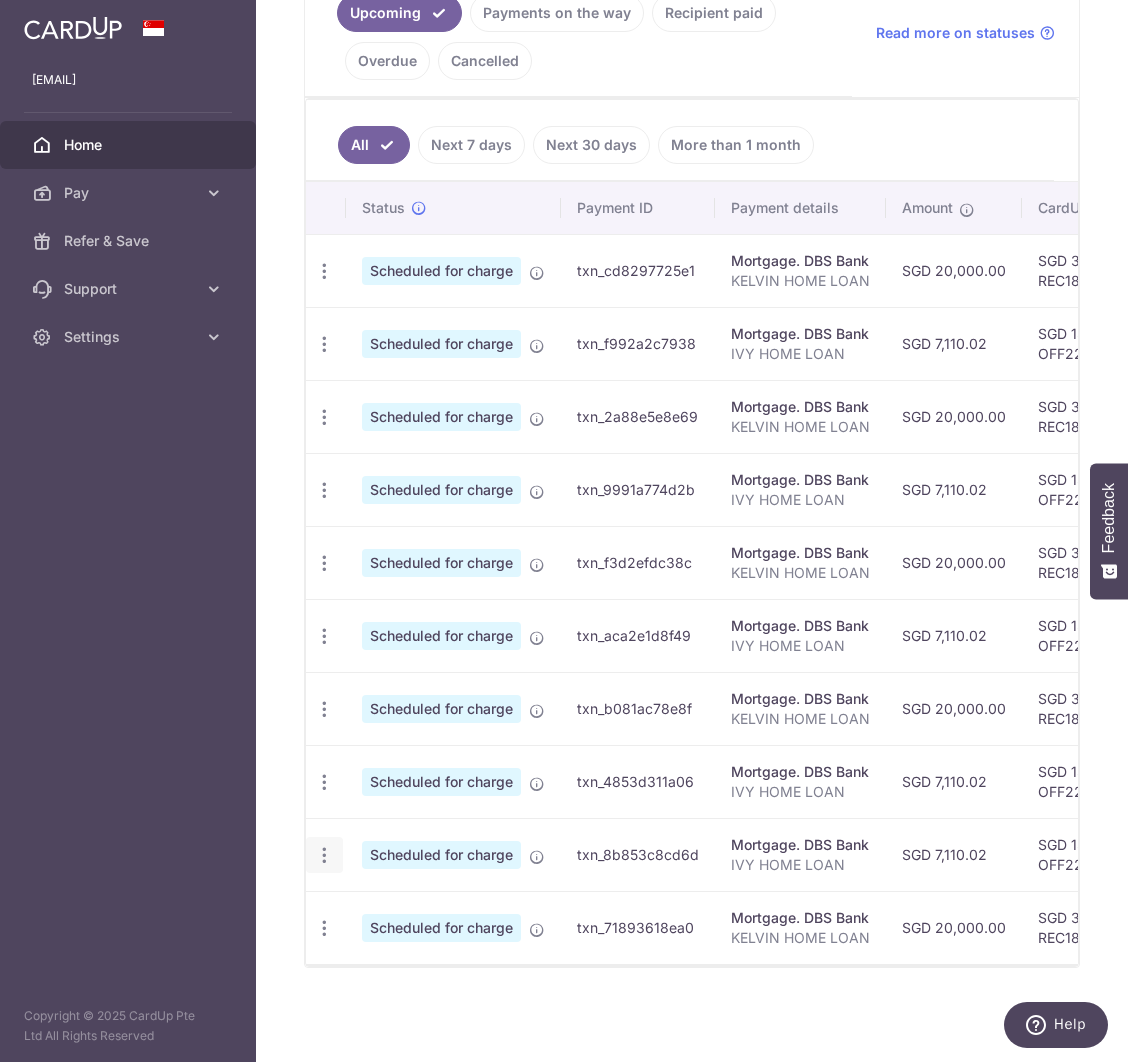 click at bounding box center (324, 271) 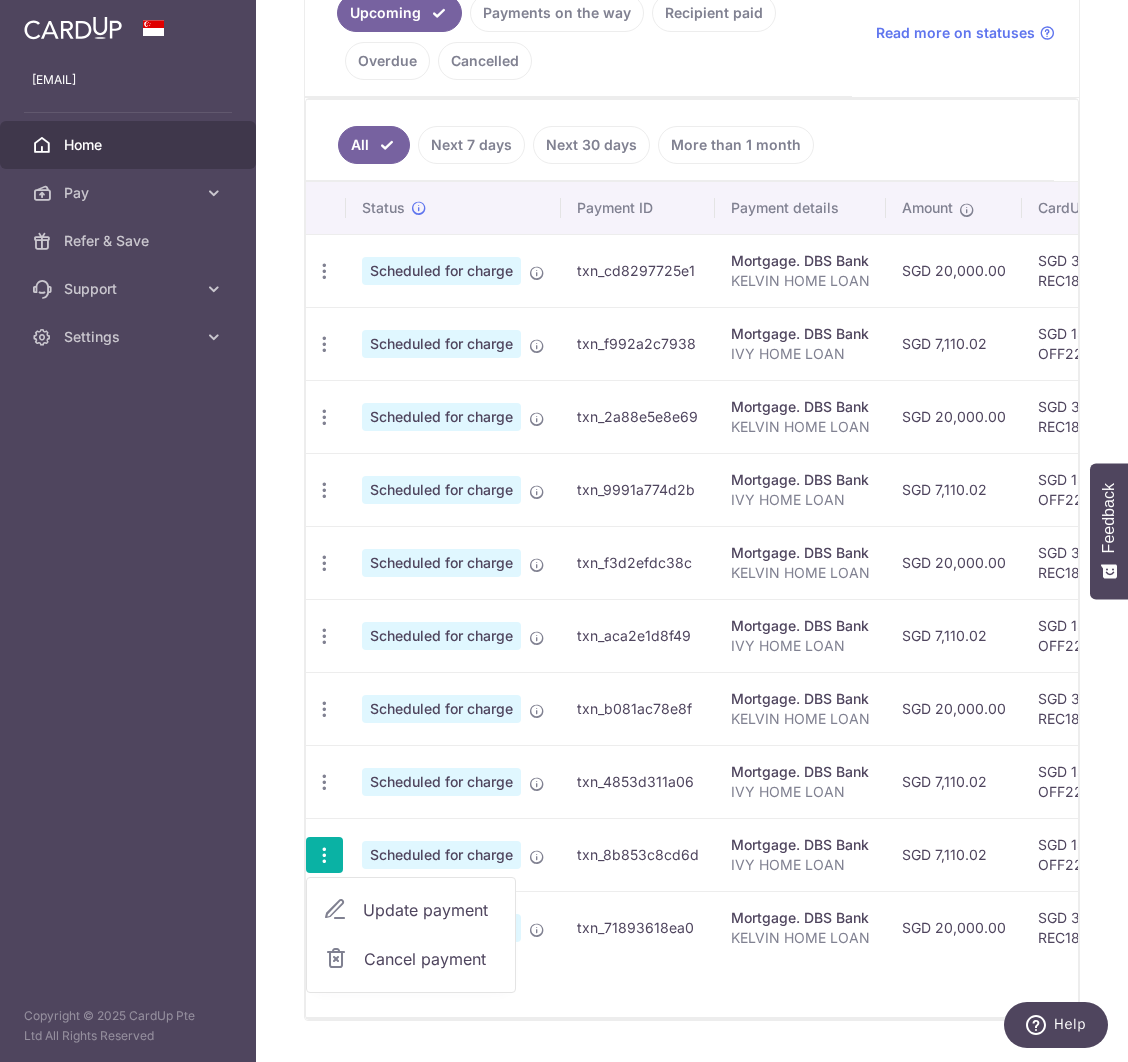 click on "Update payment" at bounding box center [431, 910] 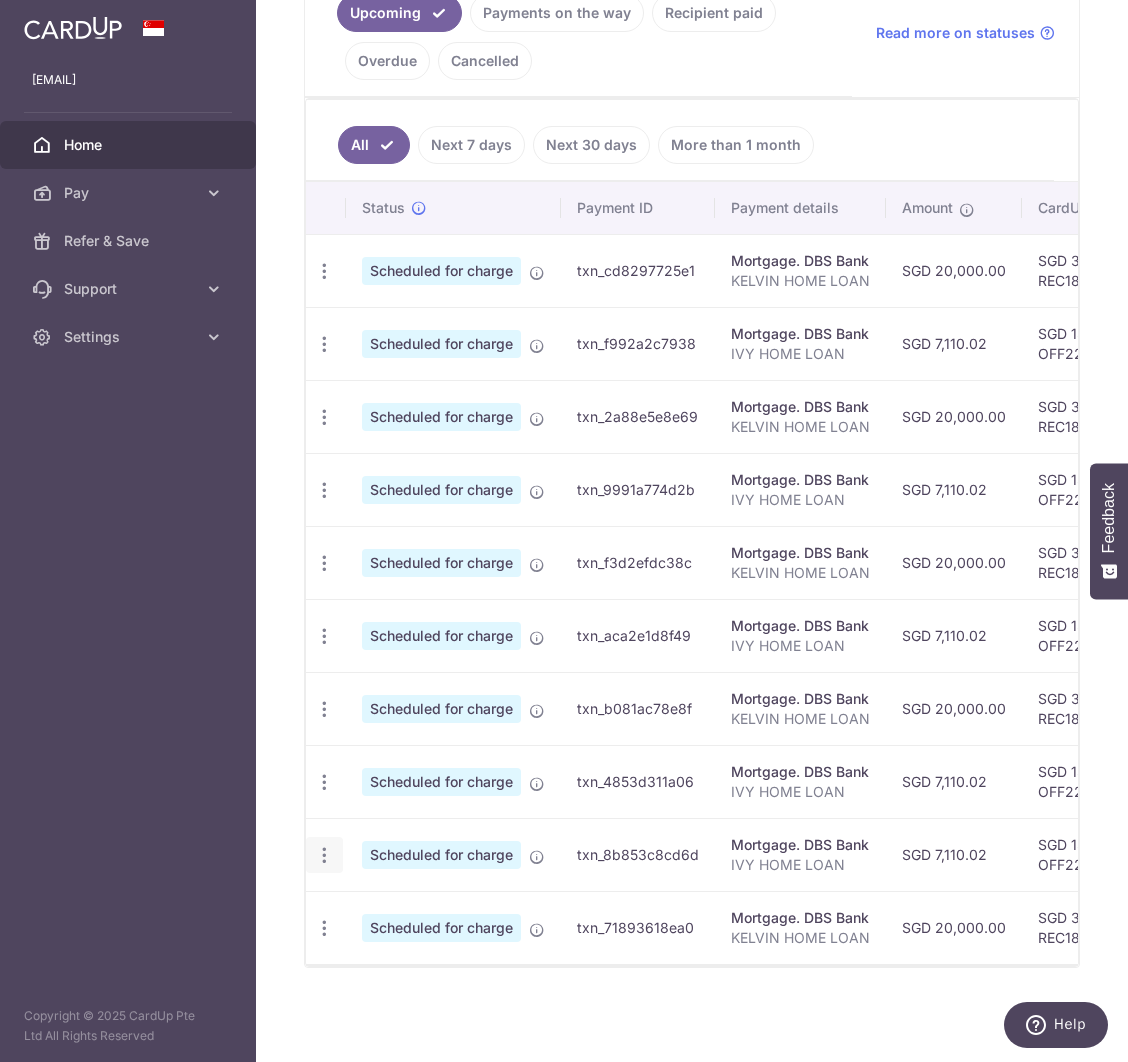 radio on "true" 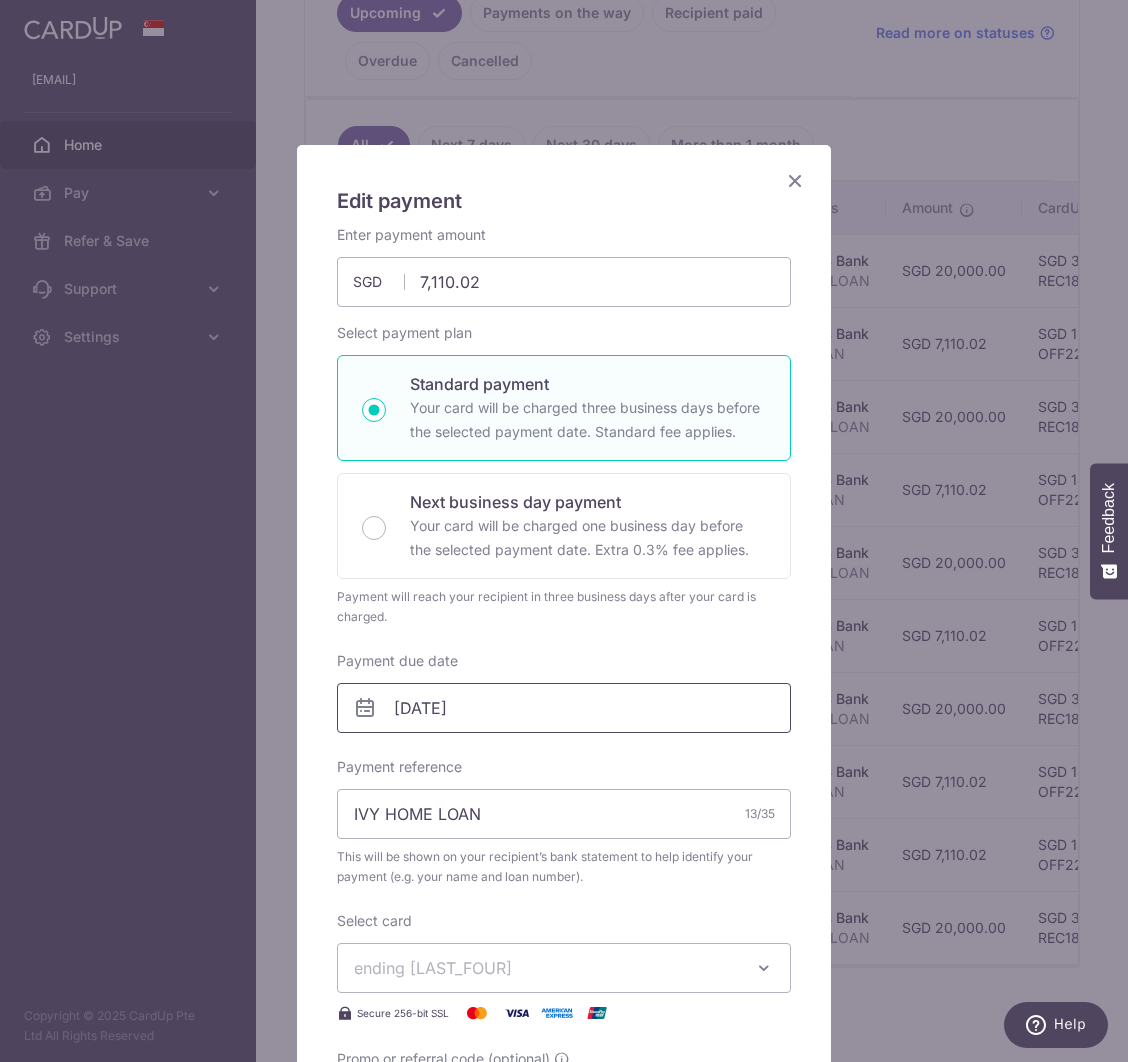 click on "[DATE]" at bounding box center [564, 708] 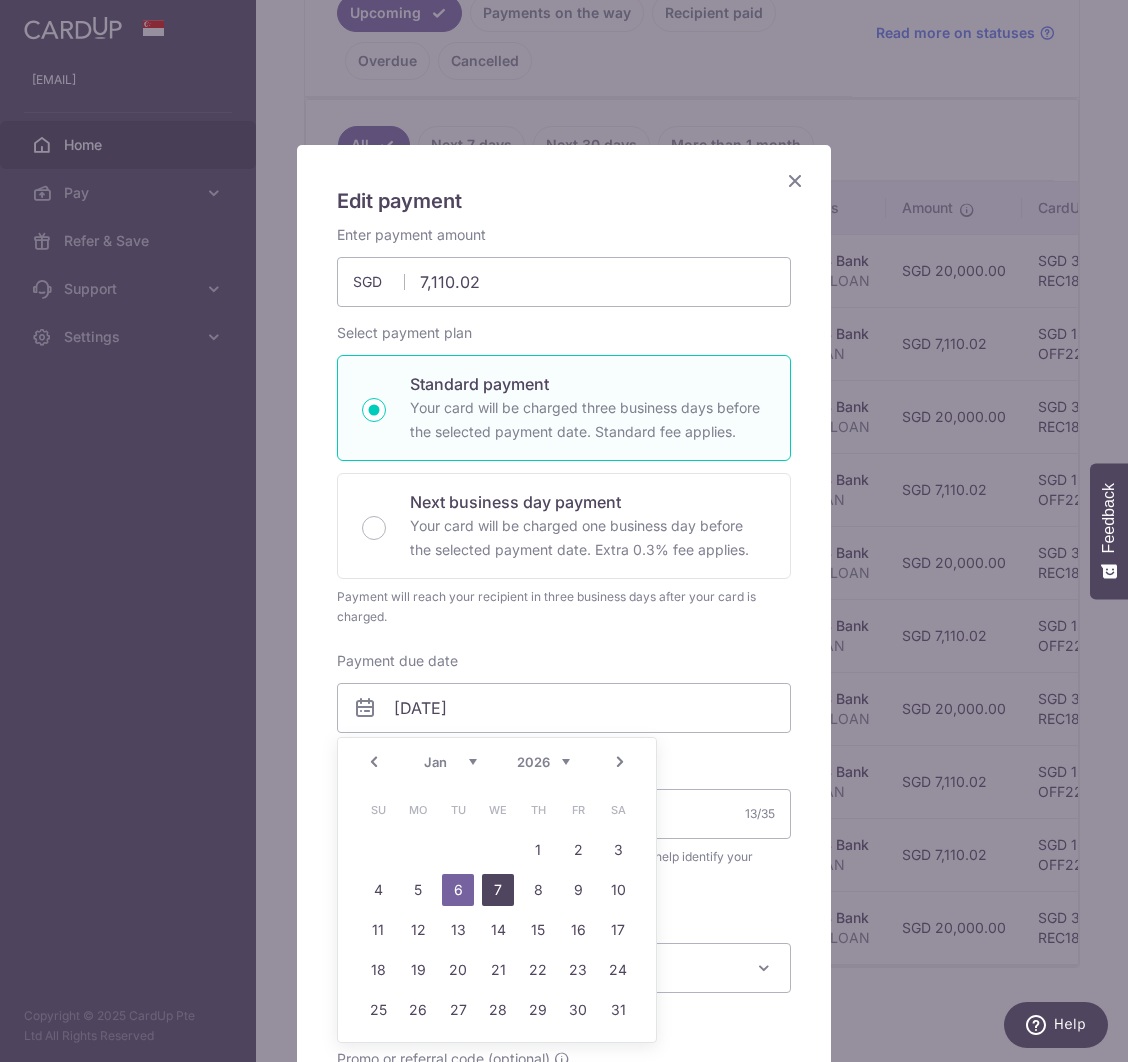 drag, startPoint x: 490, startPoint y: 878, endPoint x: 502, endPoint y: 870, distance: 14.422205 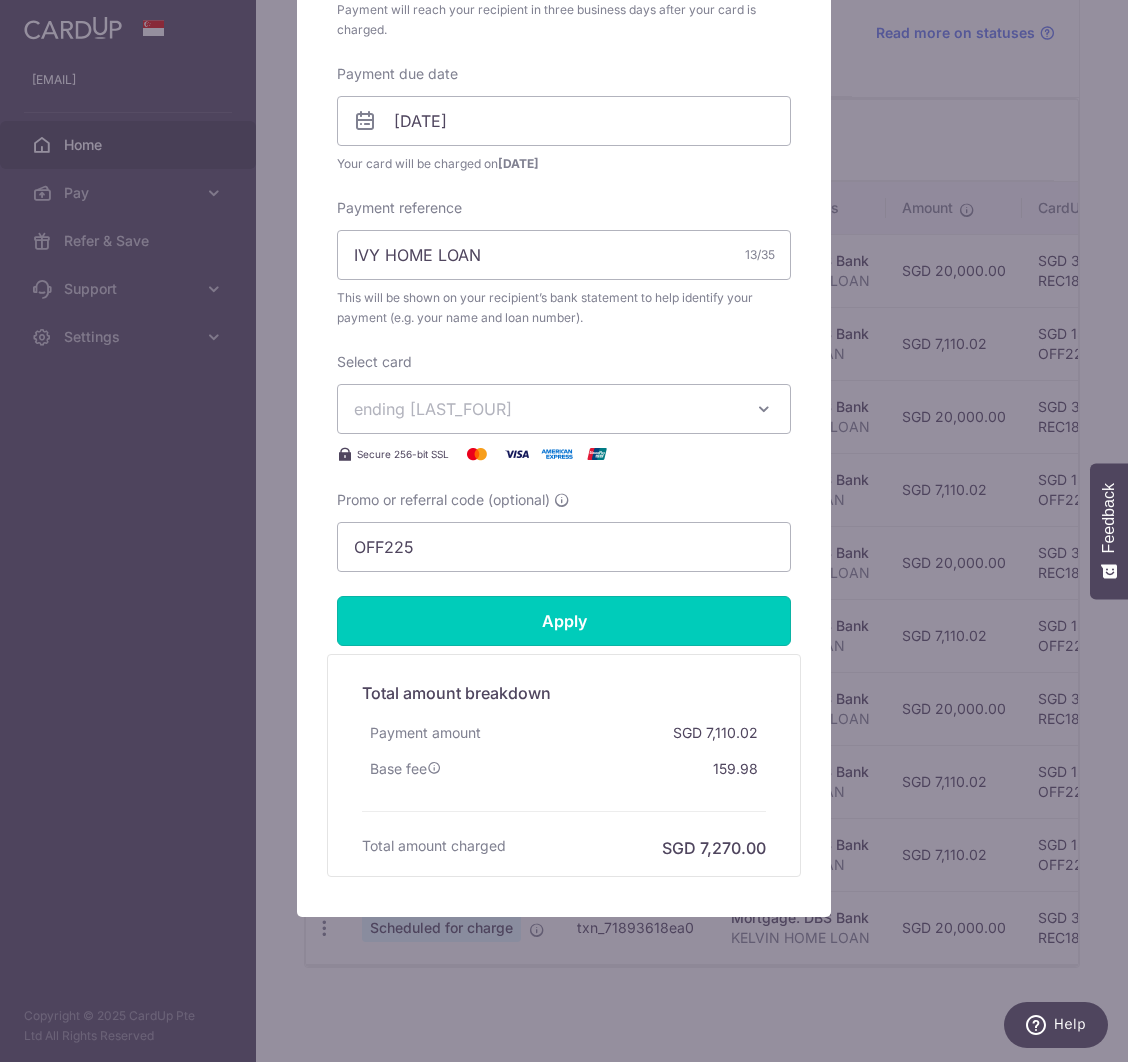 click on "Apply" at bounding box center [564, 621] 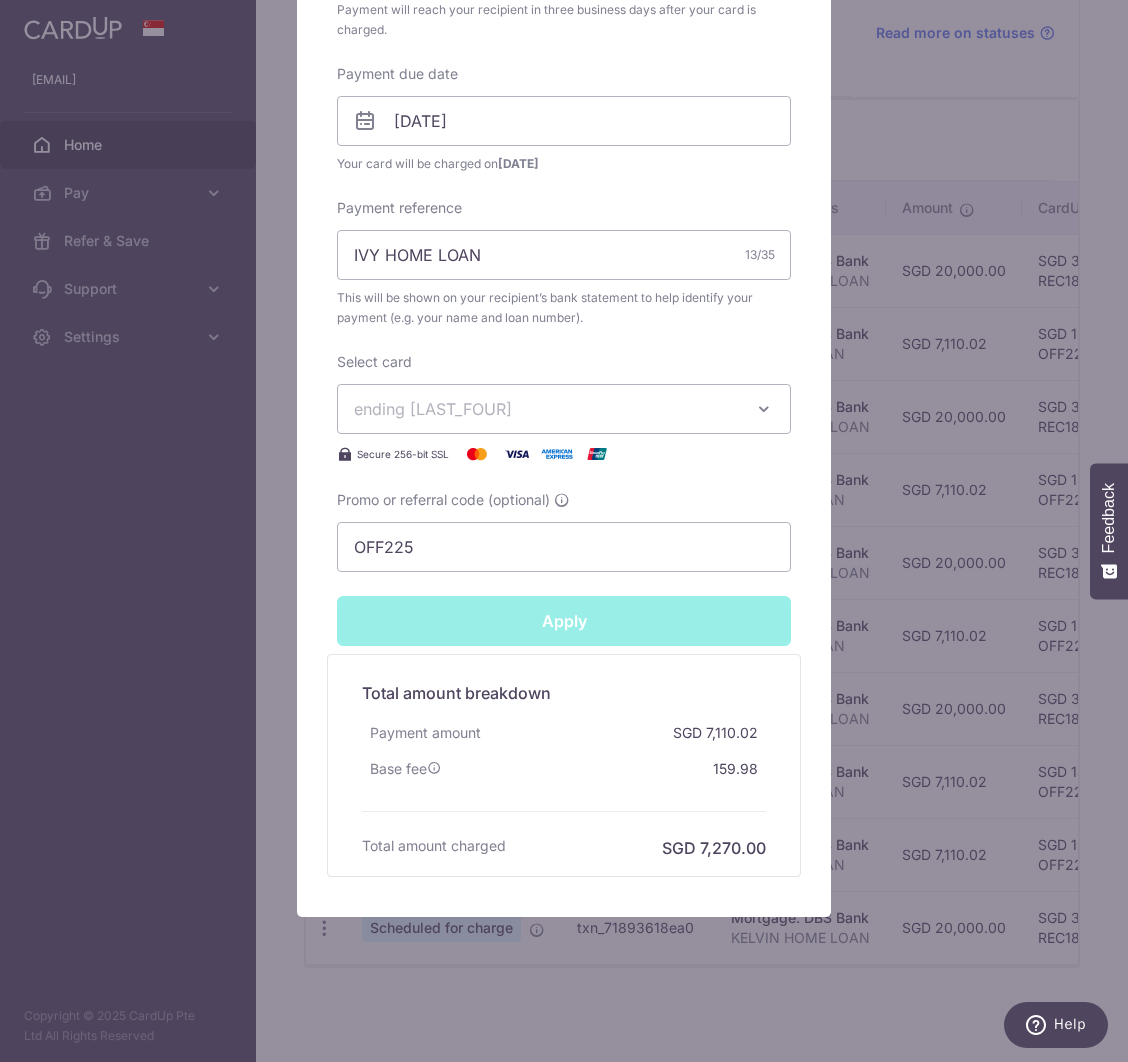 type on "Successfully Applied" 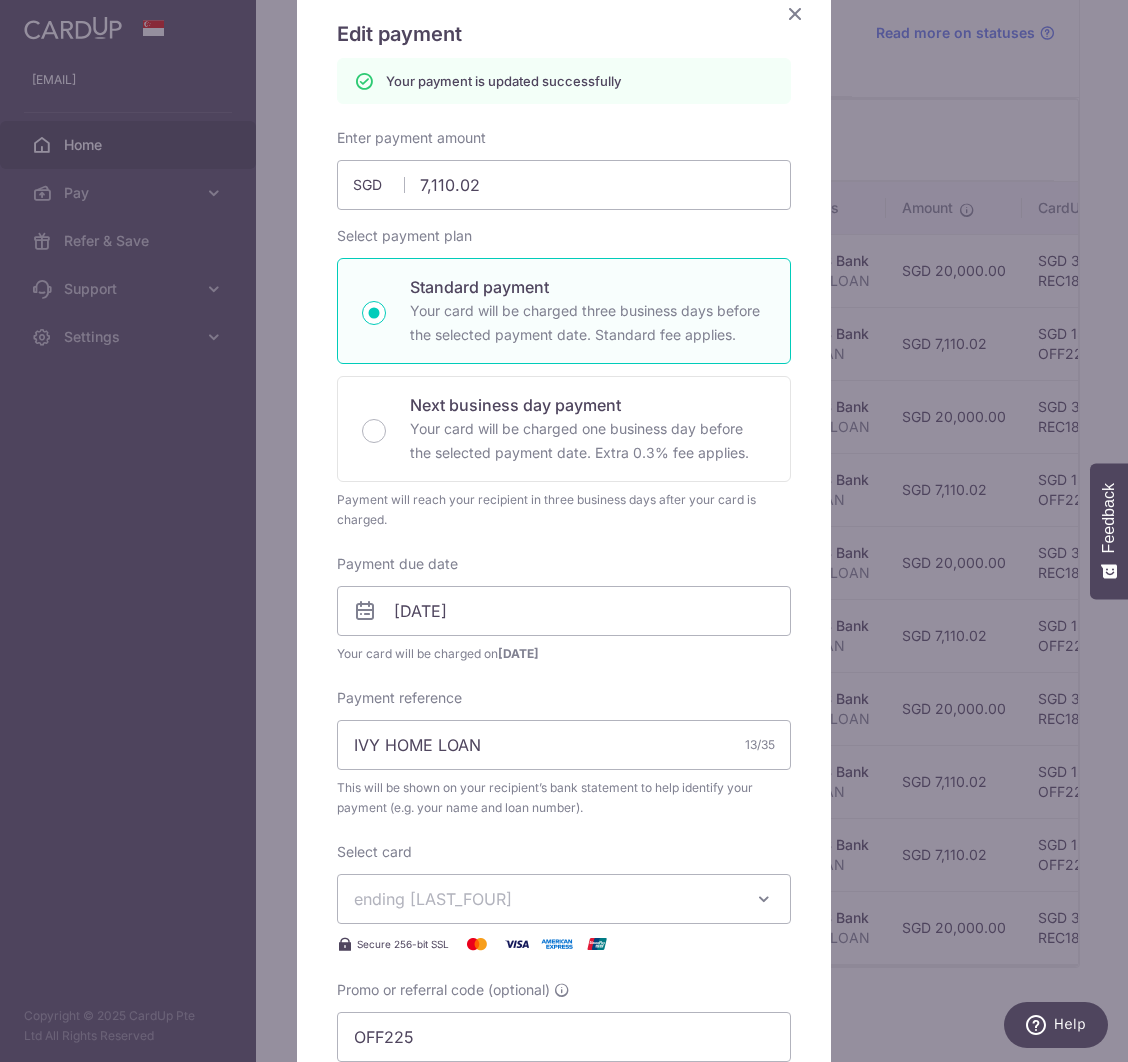 scroll, scrollTop: 0, scrollLeft: 0, axis: both 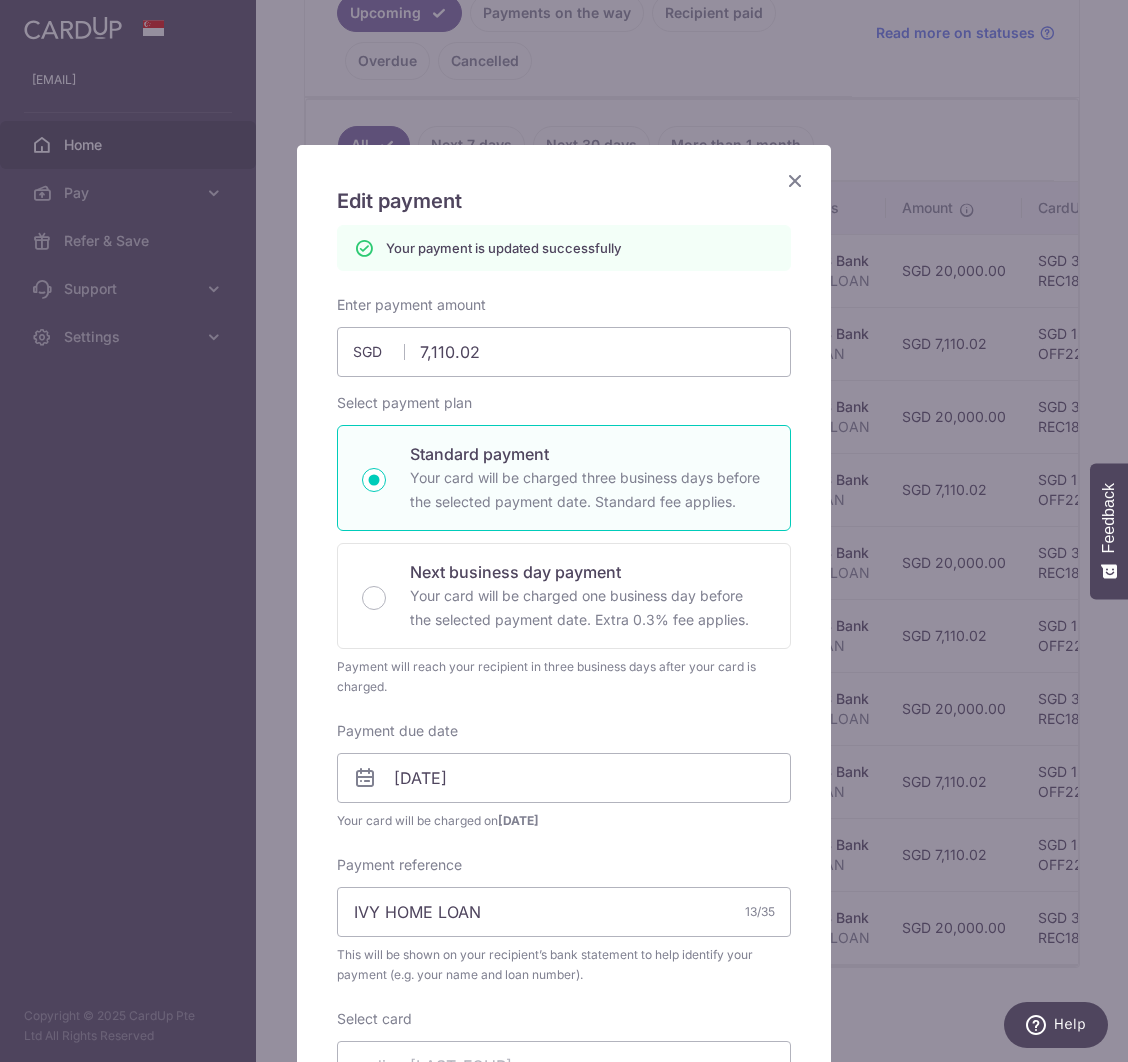 drag, startPoint x: 803, startPoint y: 184, endPoint x: 800, endPoint y: 216, distance: 32.140316 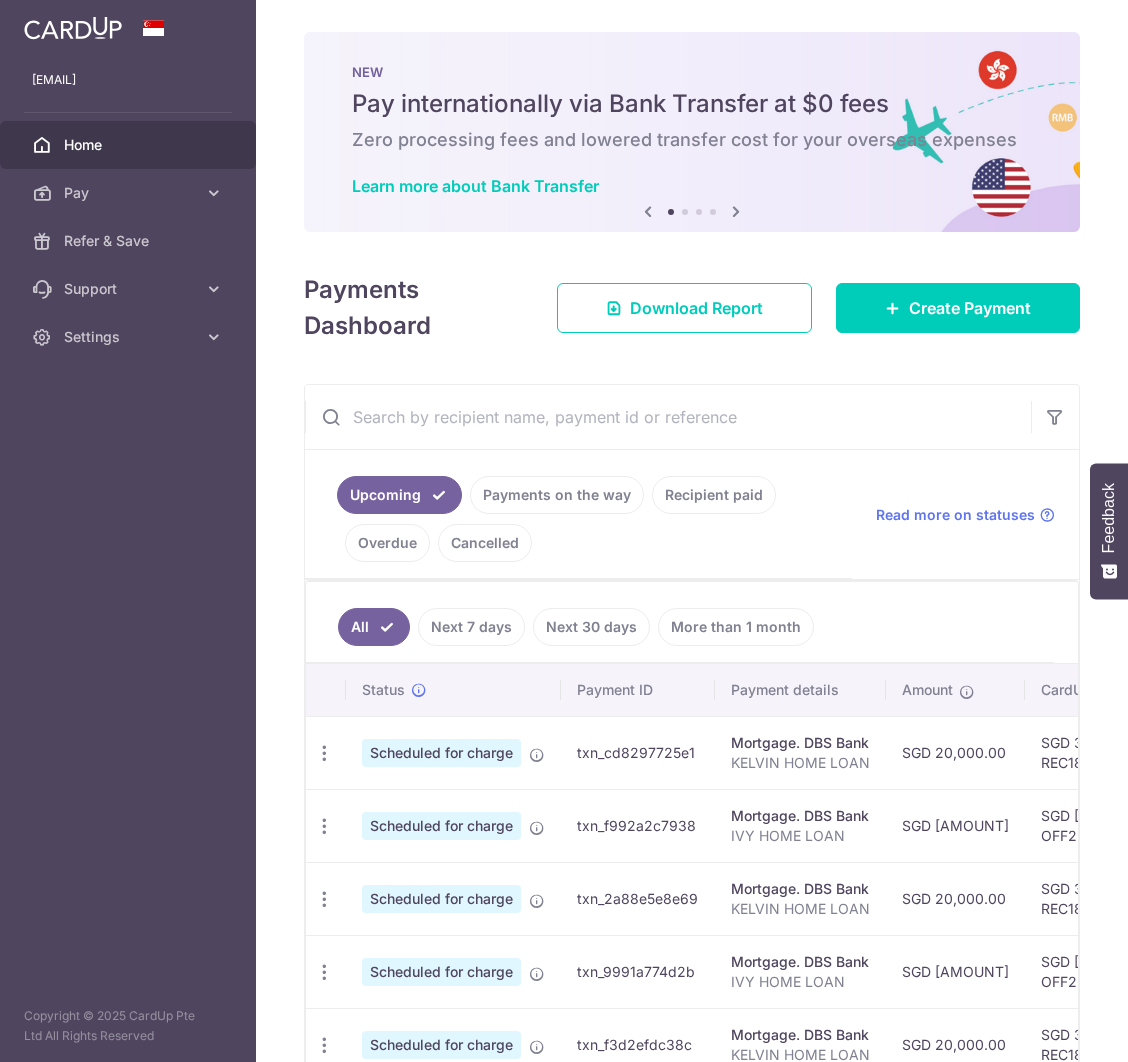 scroll, scrollTop: 0, scrollLeft: 0, axis: both 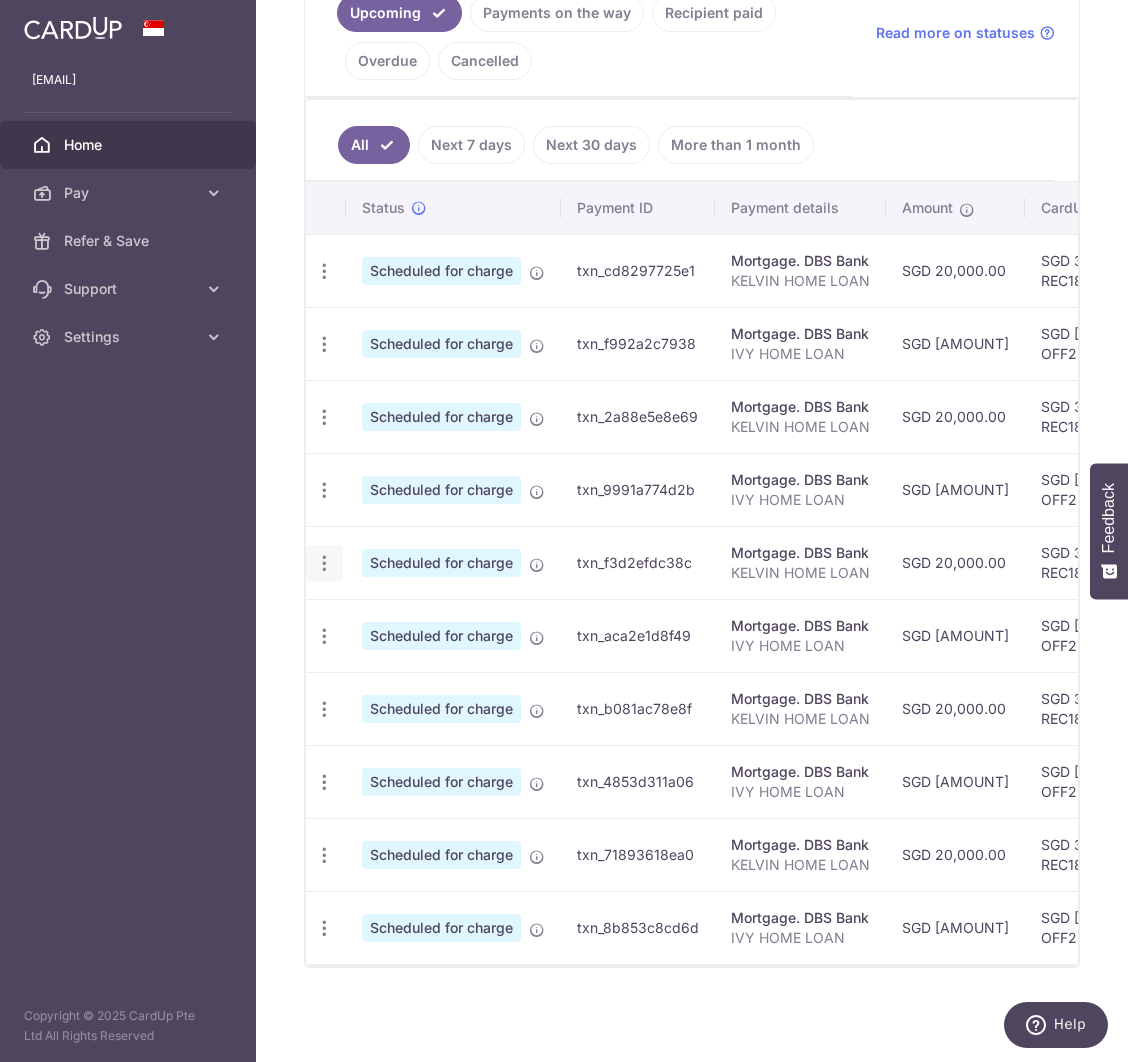 click at bounding box center (324, 271) 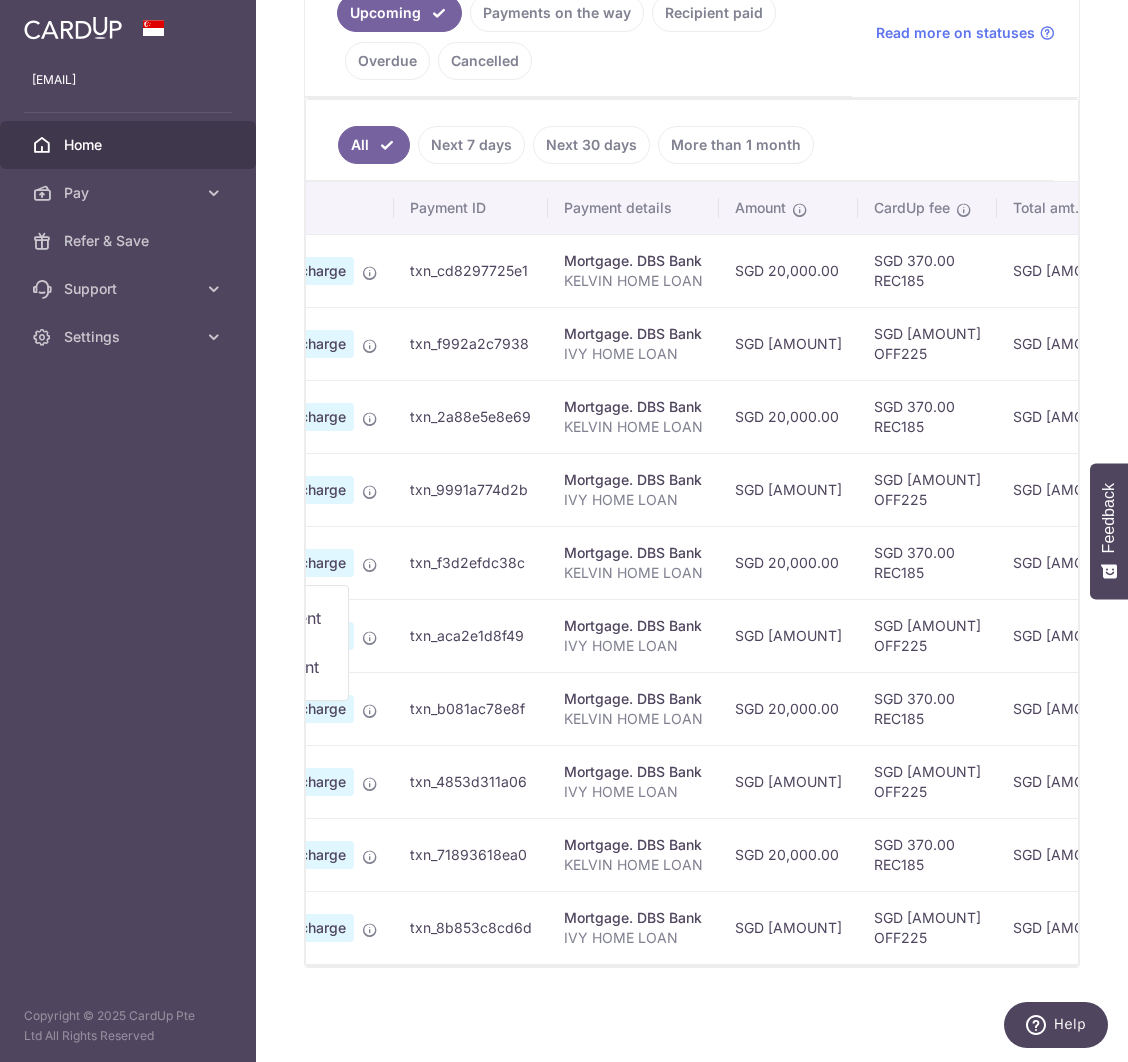 scroll, scrollTop: 0, scrollLeft: 0, axis: both 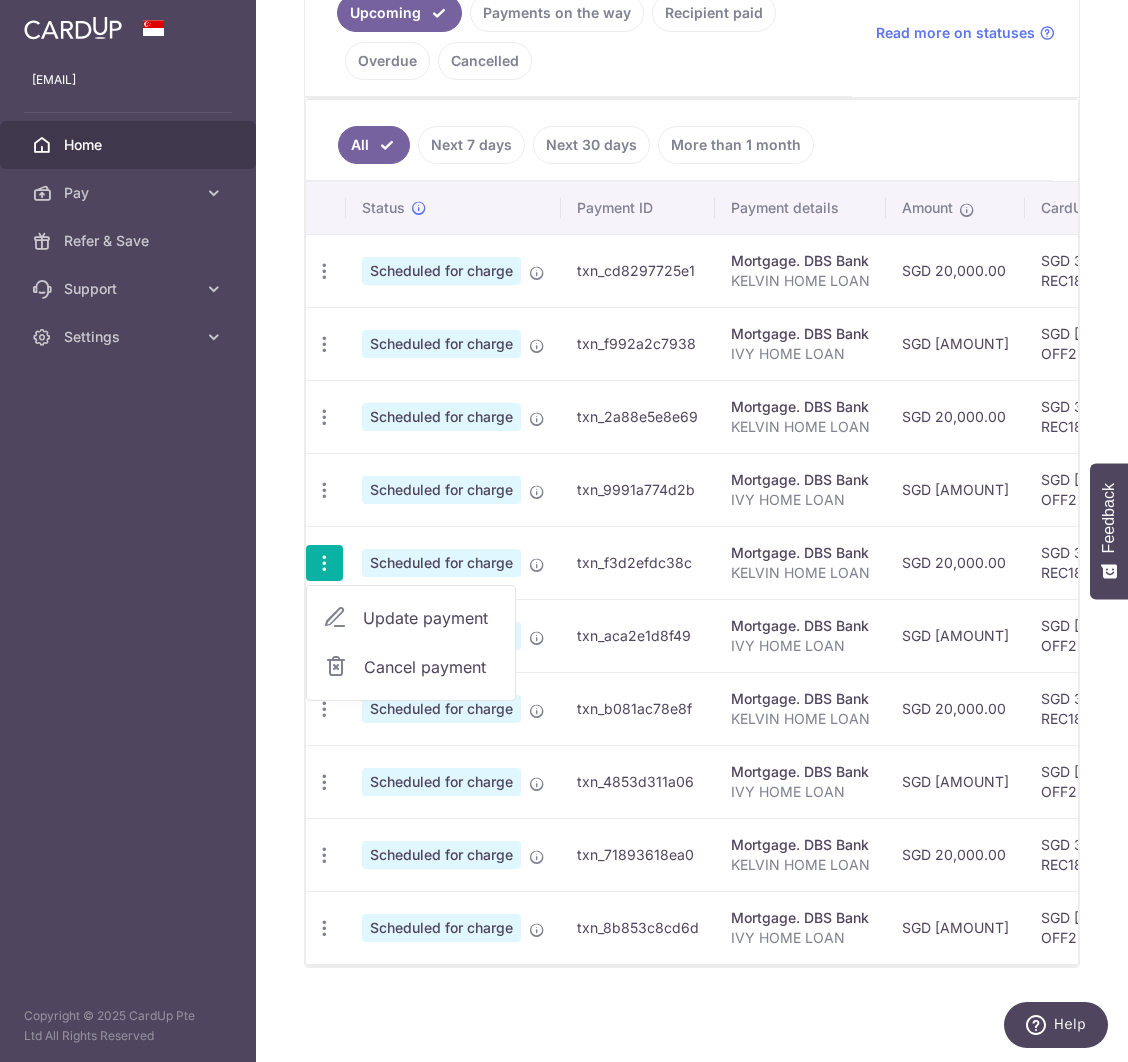 click on "Update payment" at bounding box center [431, 618] 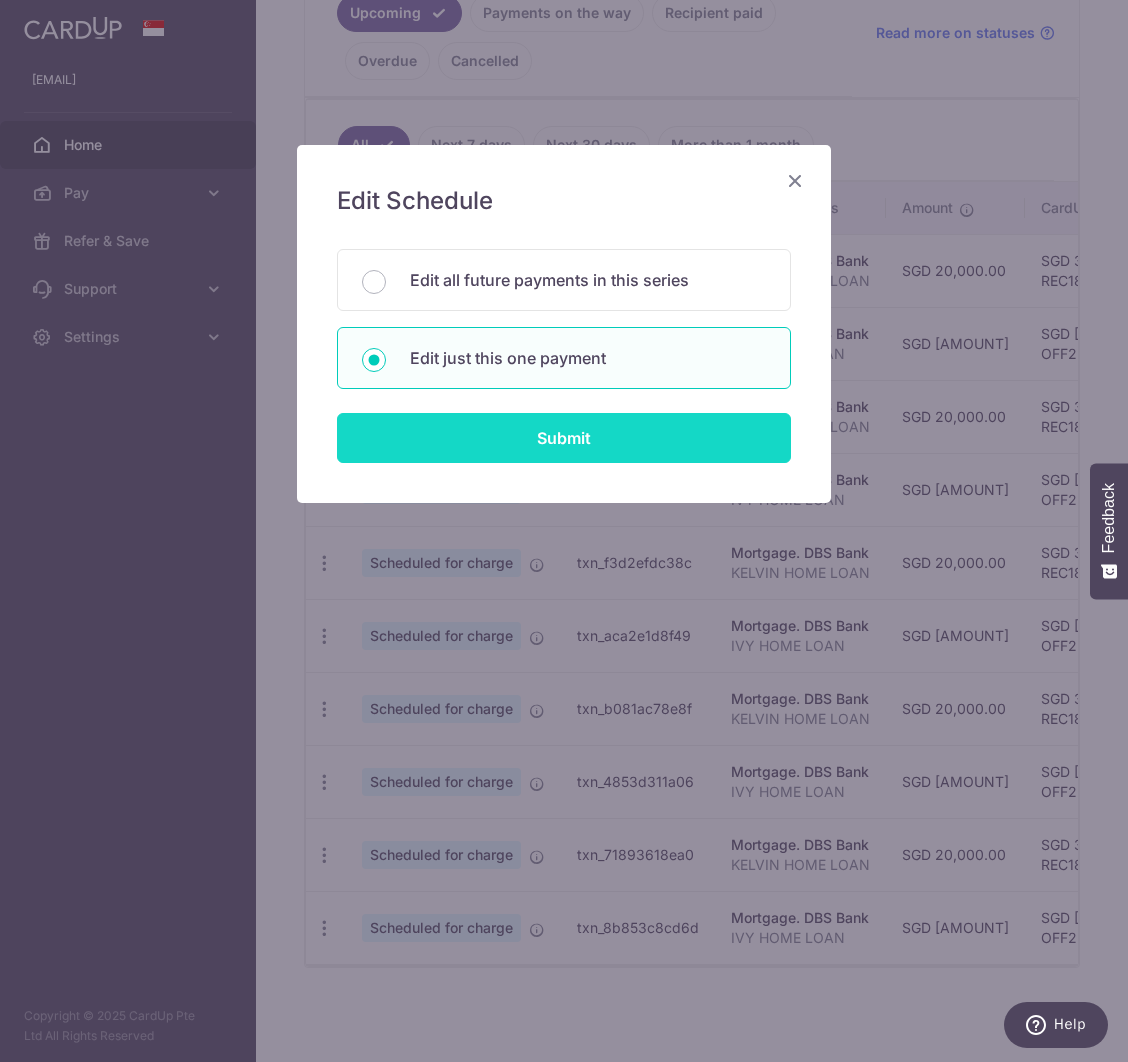 click on "Submit" at bounding box center (564, 438) 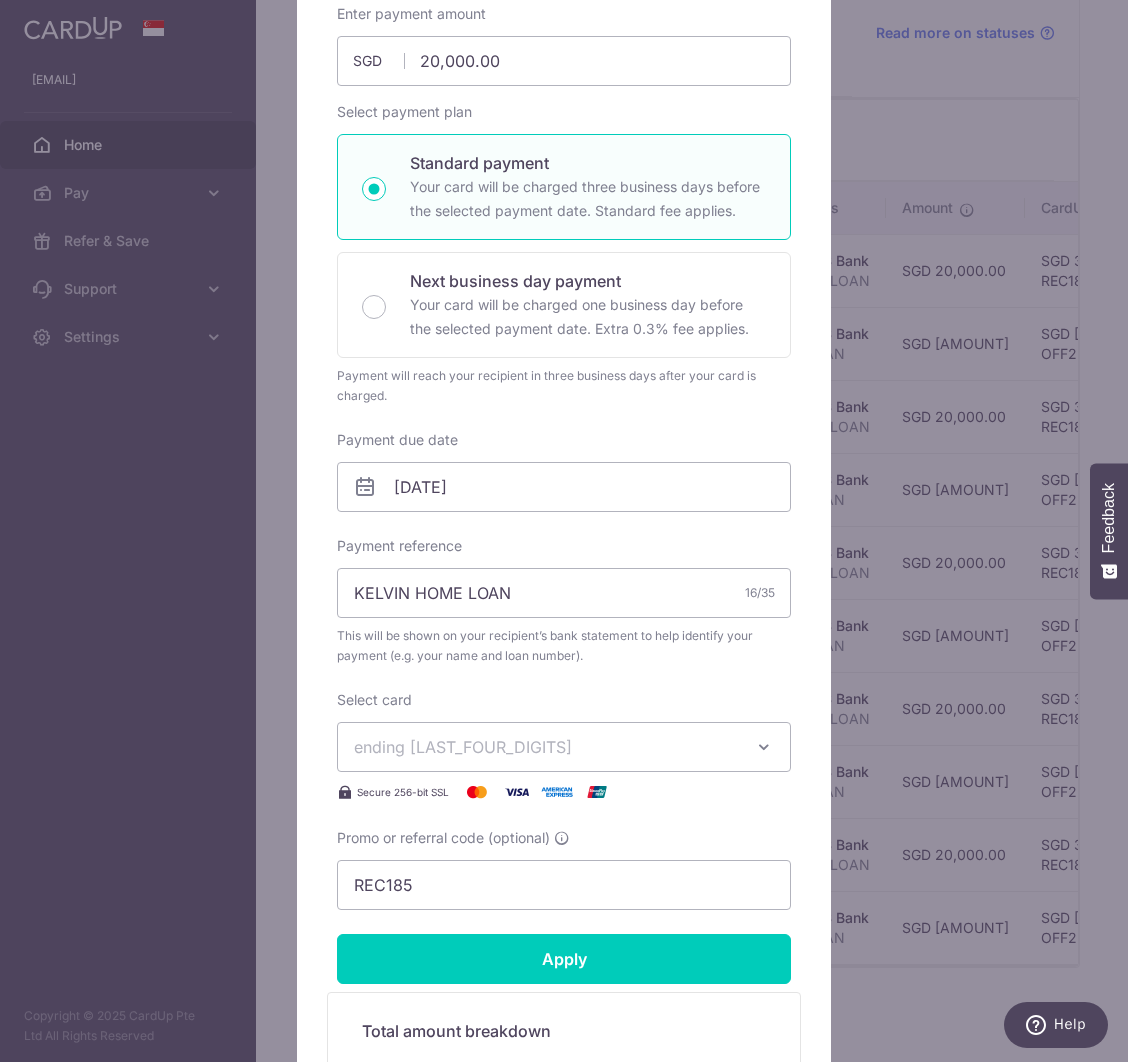 scroll, scrollTop: 0, scrollLeft: 0, axis: both 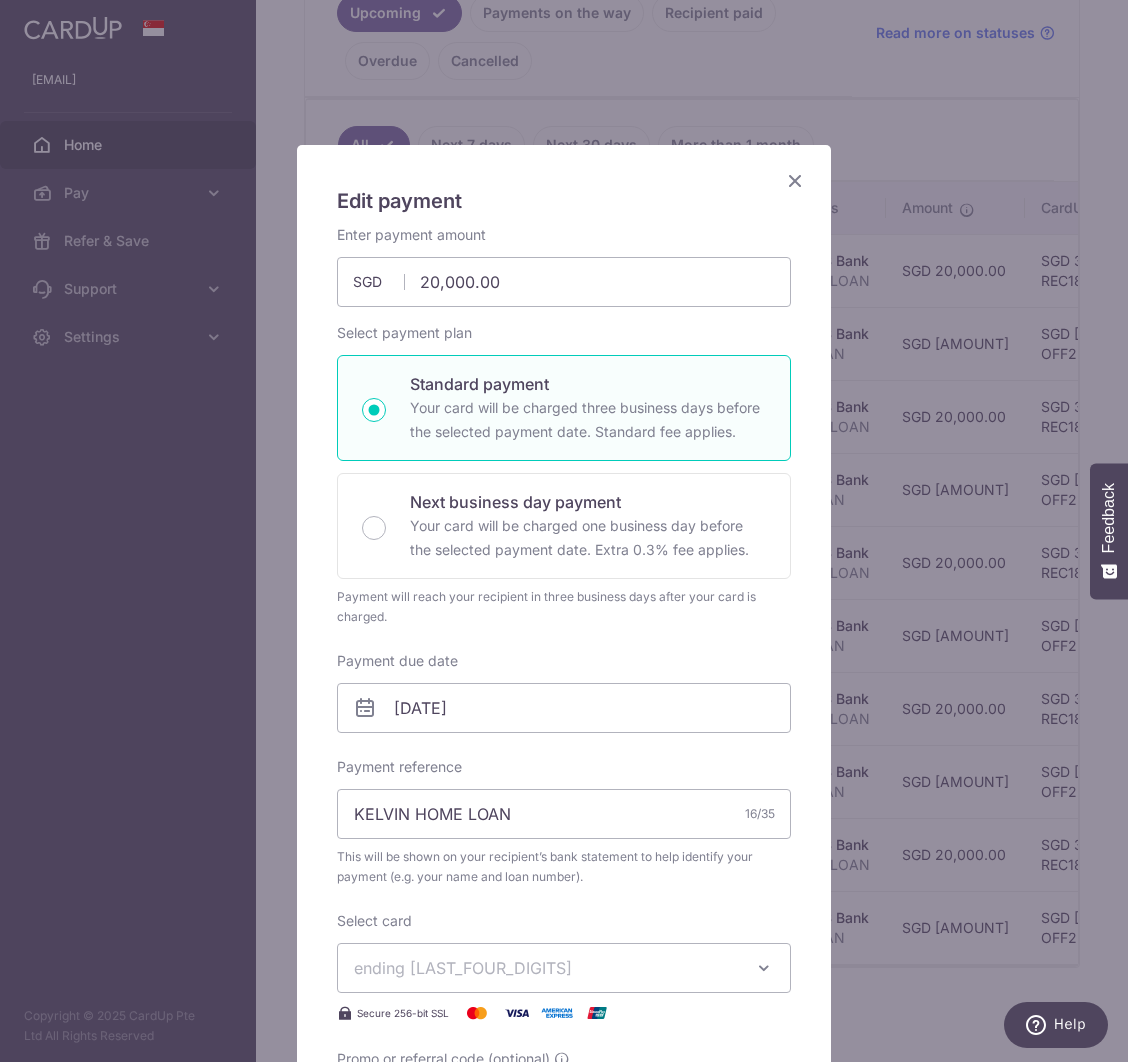 click at bounding box center (795, 180) 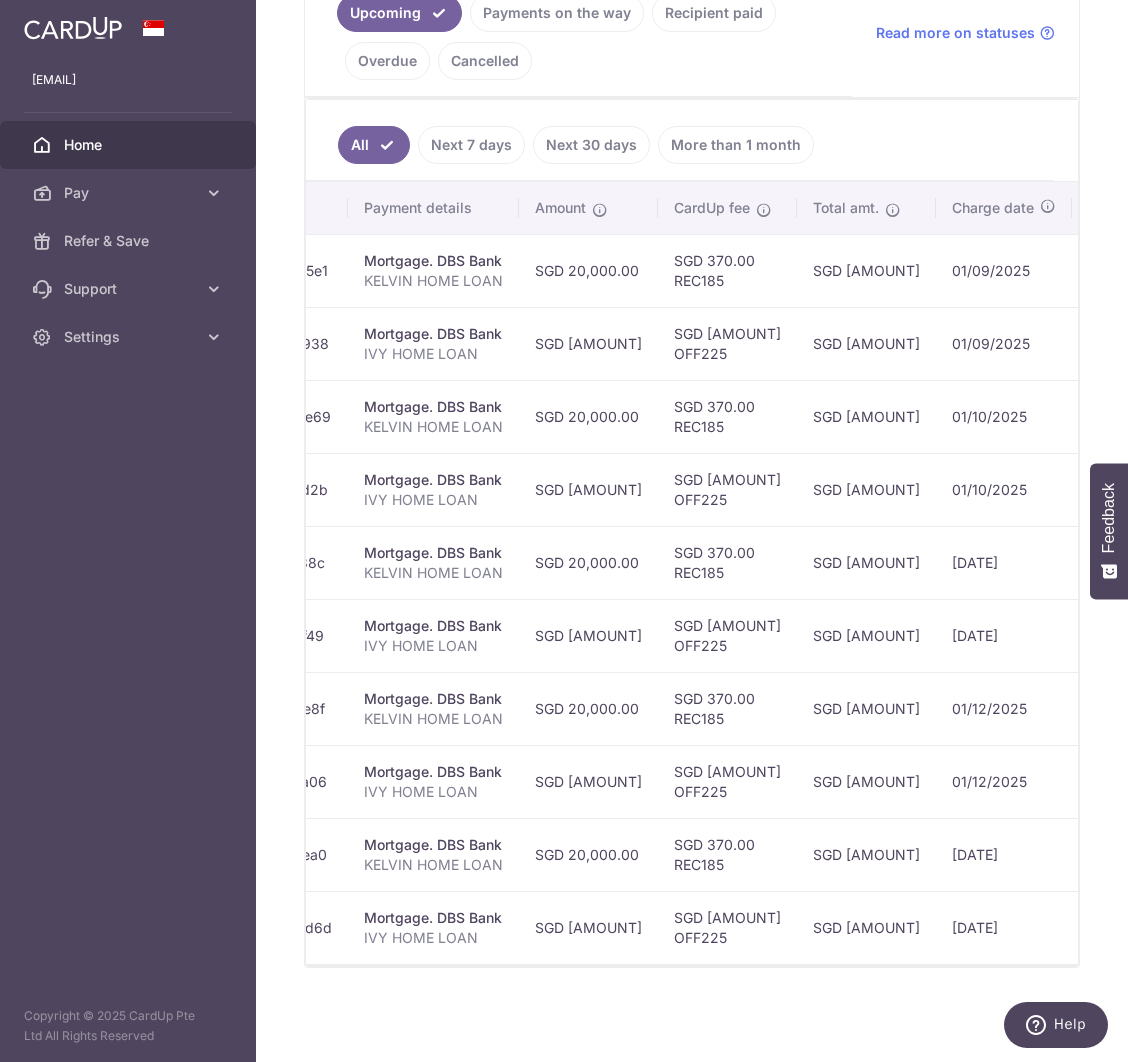 scroll, scrollTop: 0, scrollLeft: 601, axis: horizontal 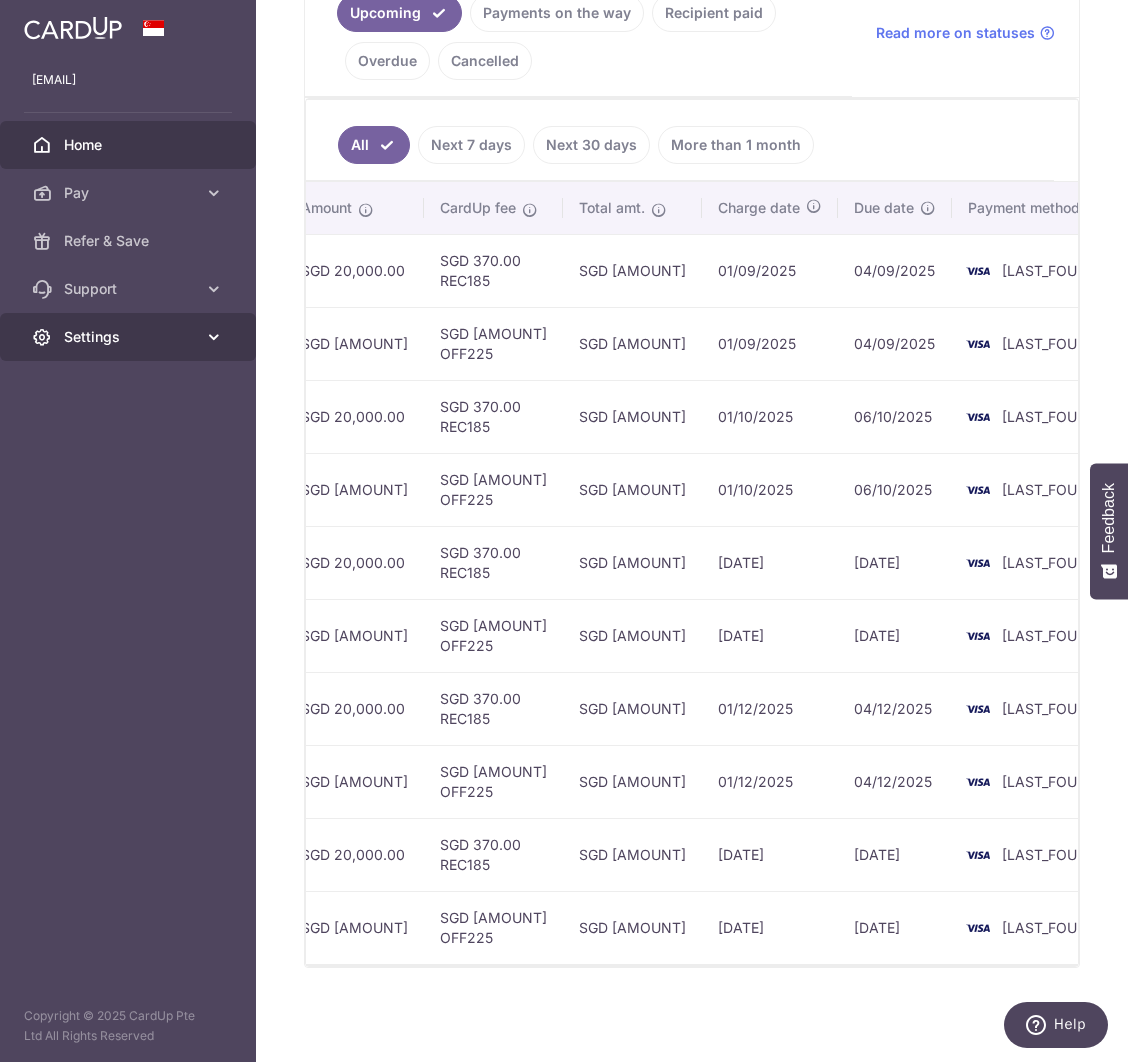 click on "Settings" at bounding box center [130, 337] 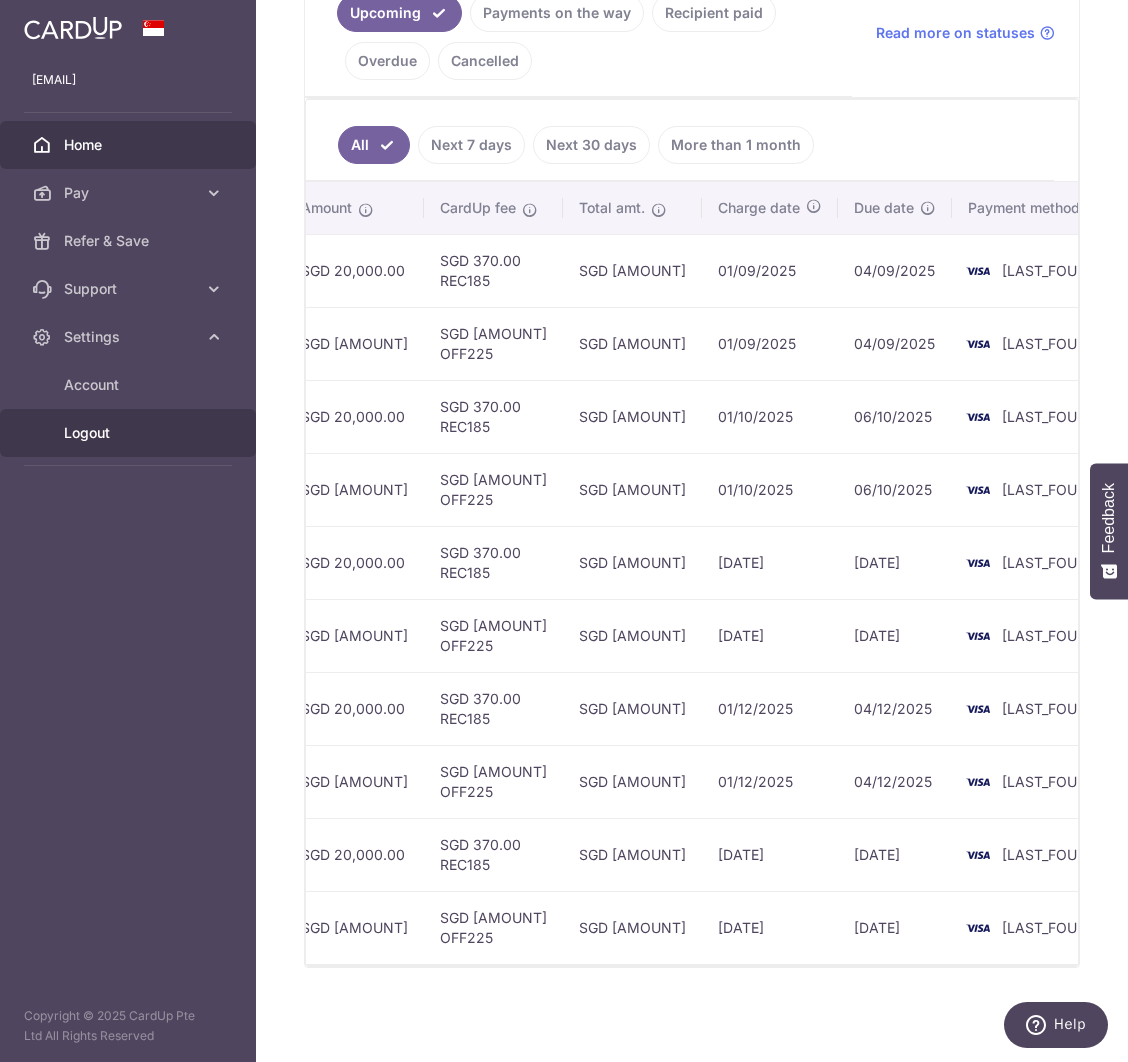 click on "Logout" at bounding box center [130, 433] 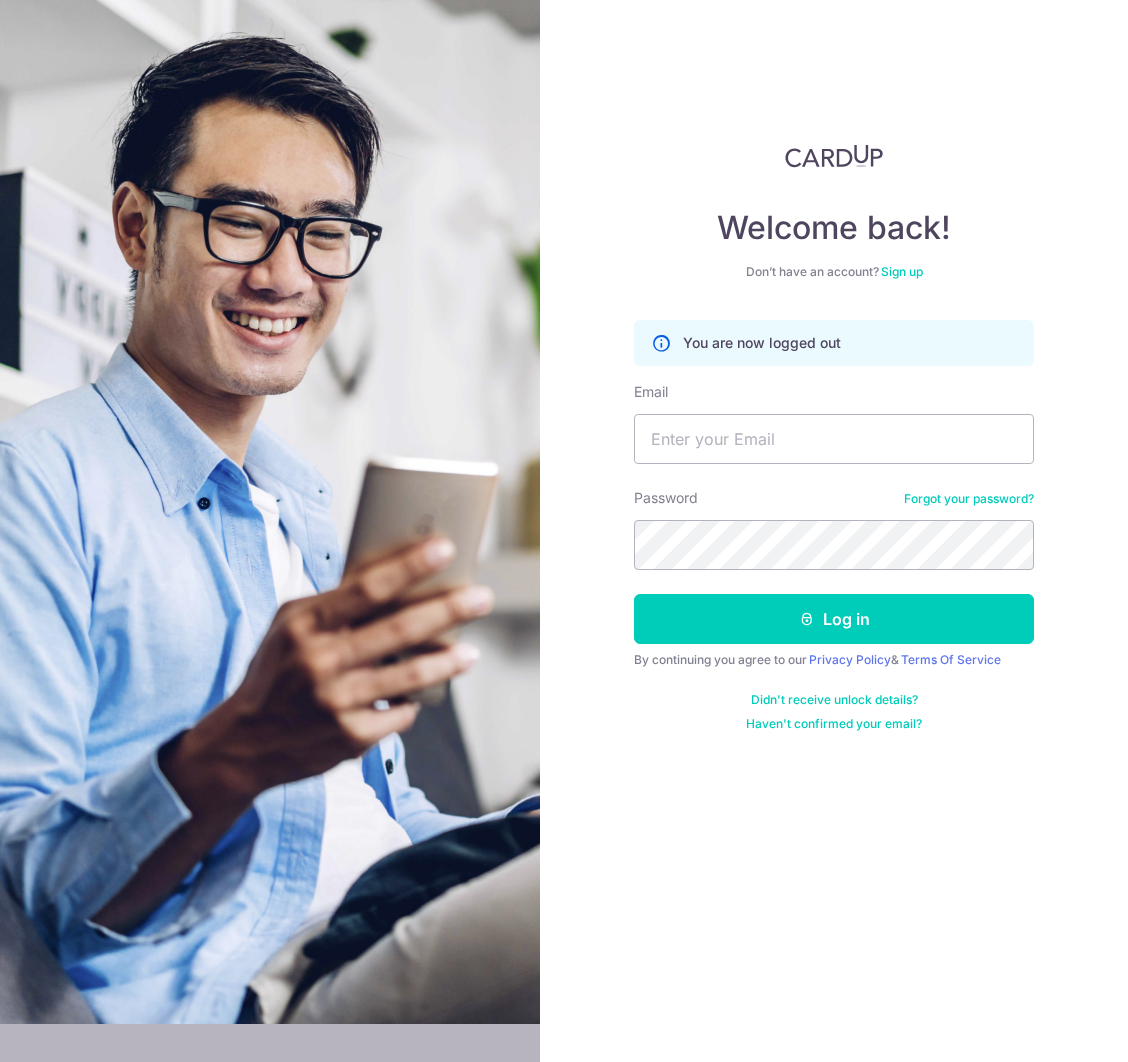 scroll, scrollTop: 0, scrollLeft: 0, axis: both 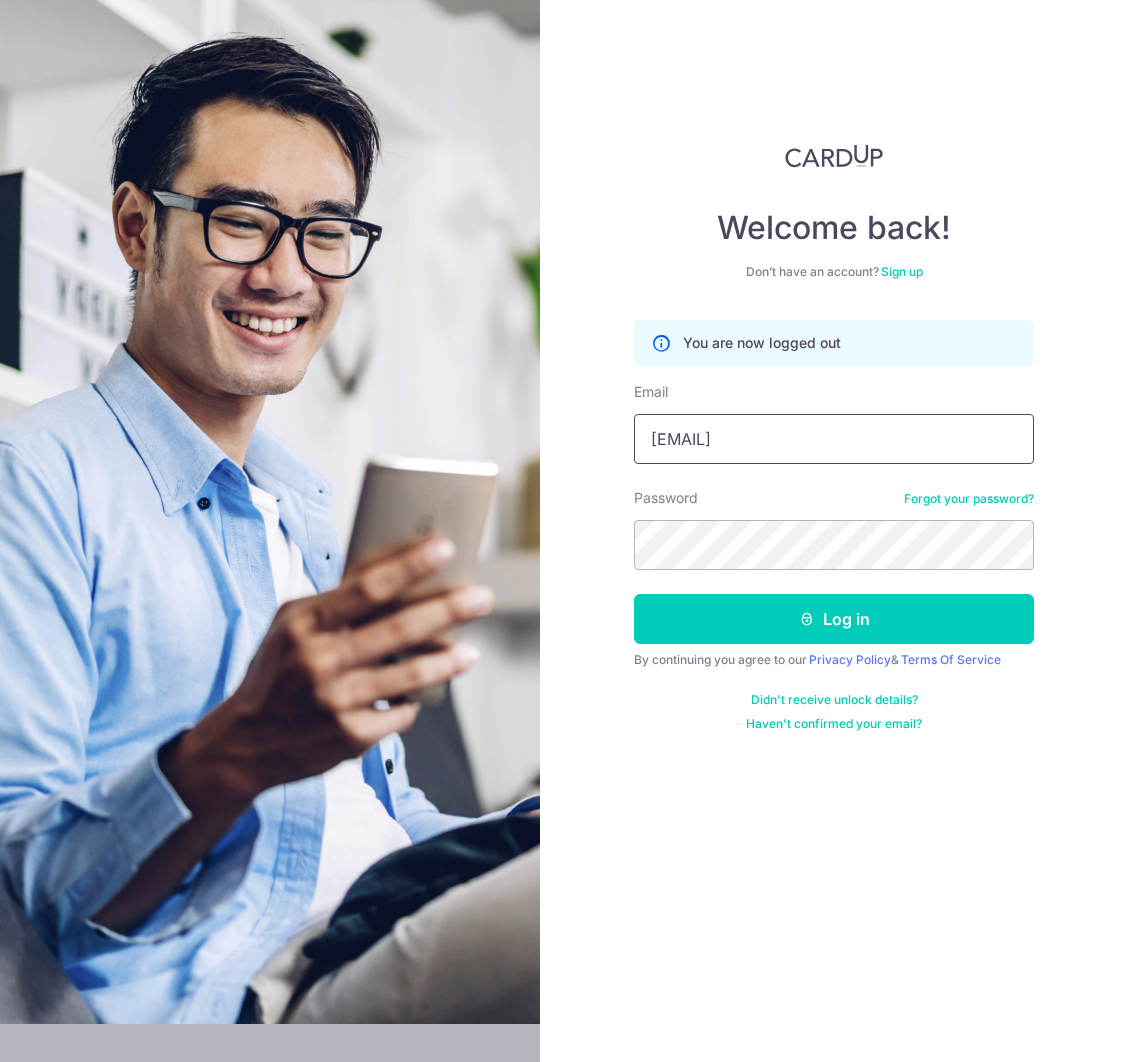 click on "[EMAIL]" at bounding box center (834, 439) 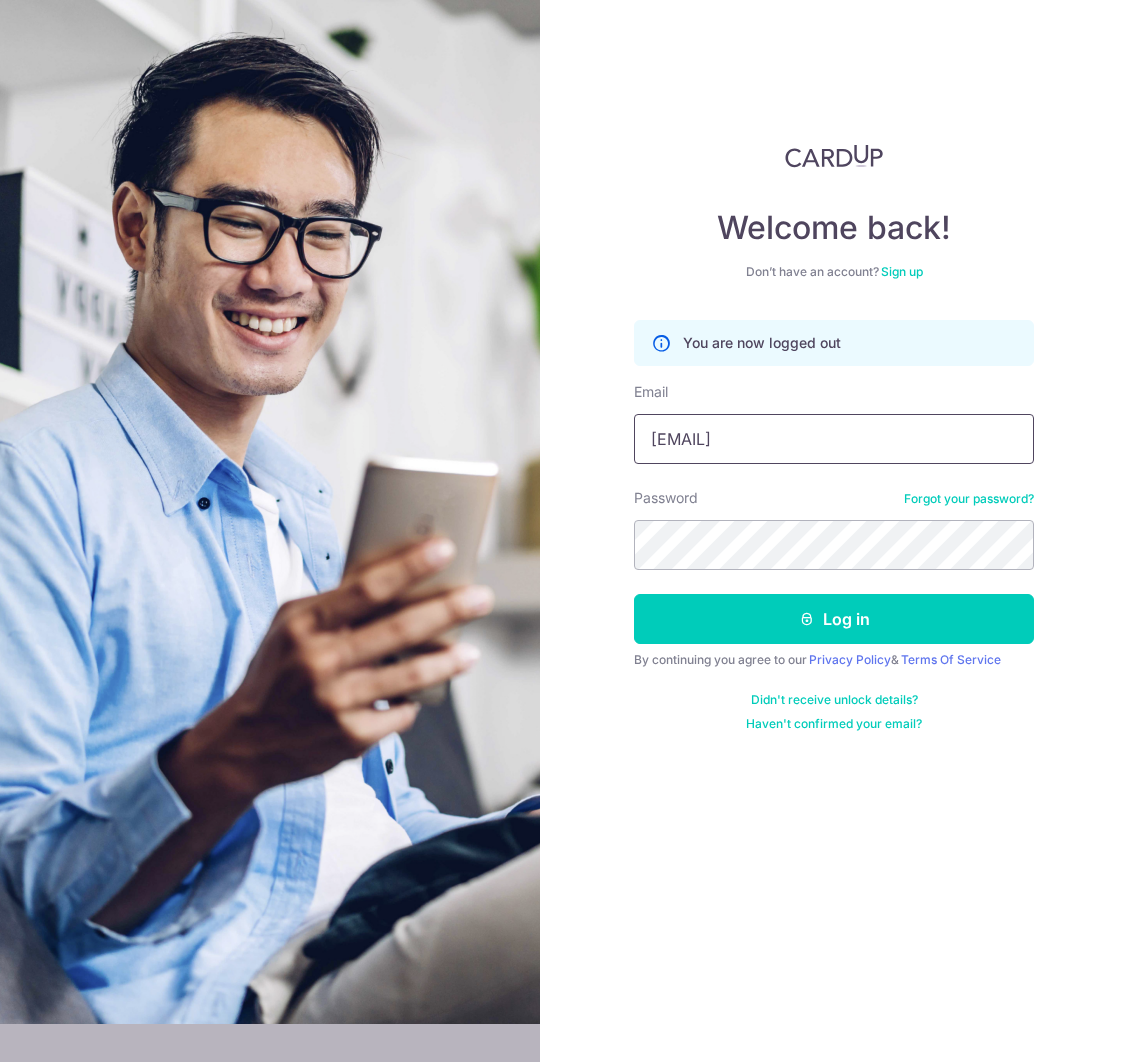 type on "lchkelvin@gmail.com" 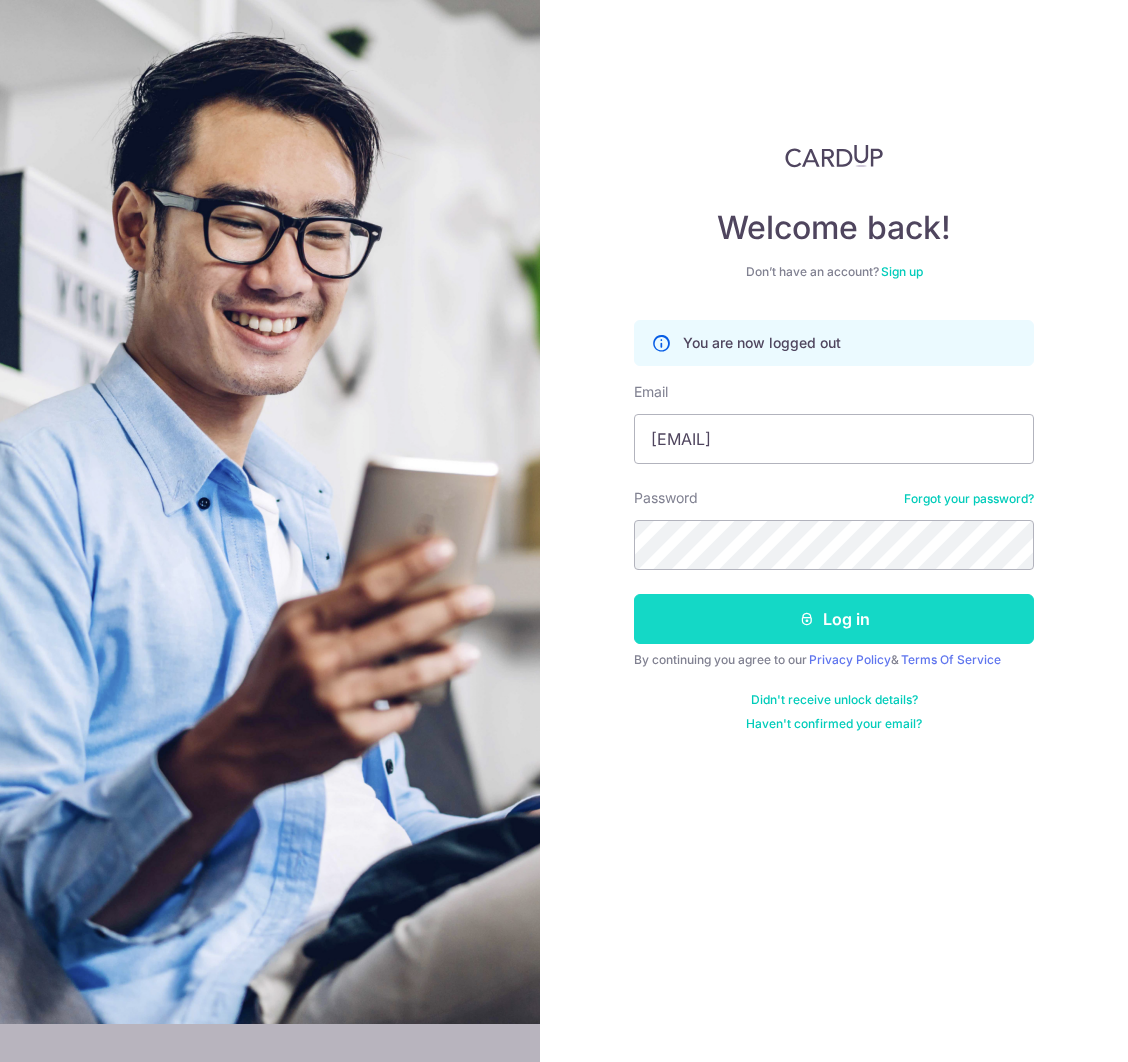click on "Log in" at bounding box center (834, 619) 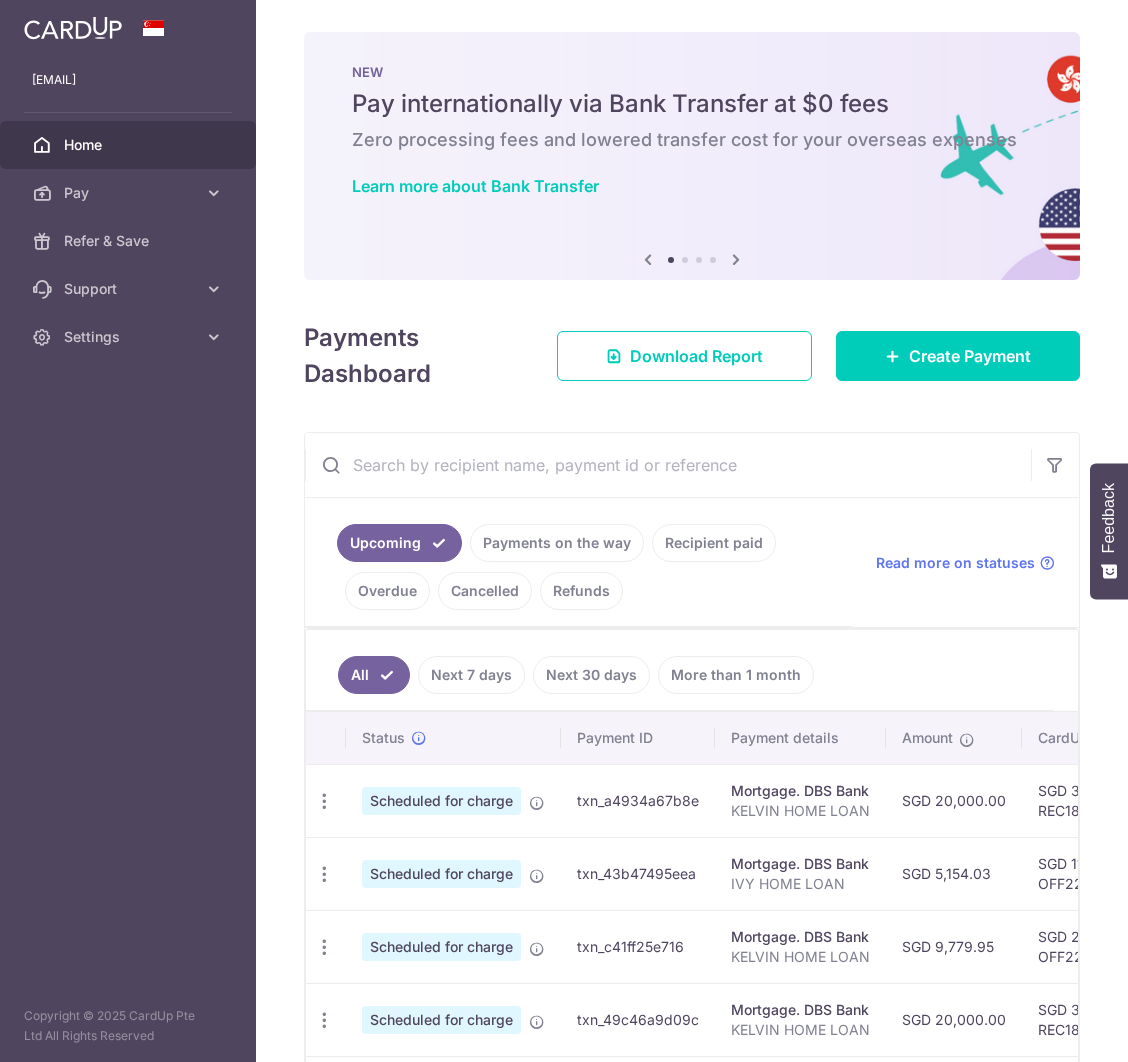scroll, scrollTop: 0, scrollLeft: 0, axis: both 